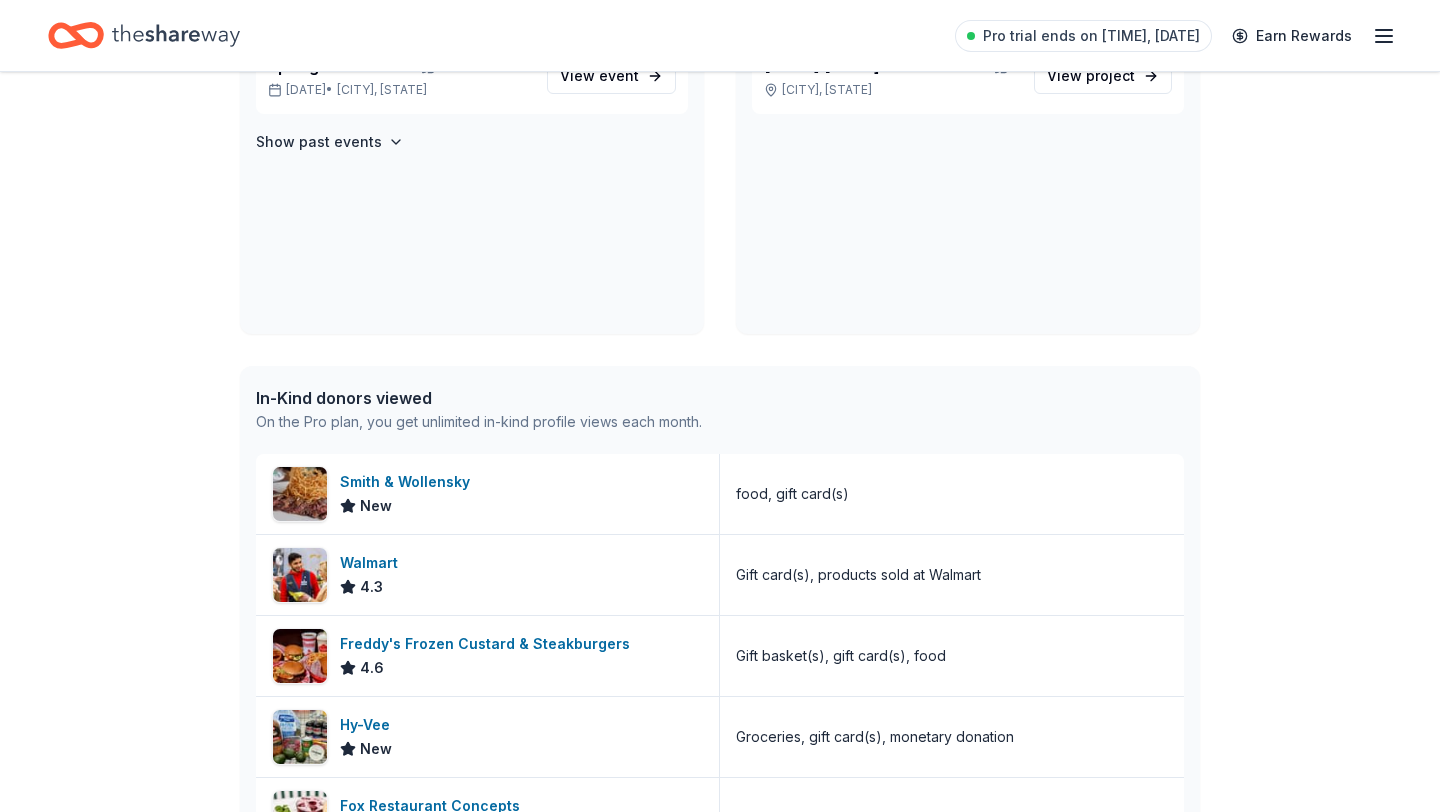 scroll, scrollTop: 257, scrollLeft: 0, axis: vertical 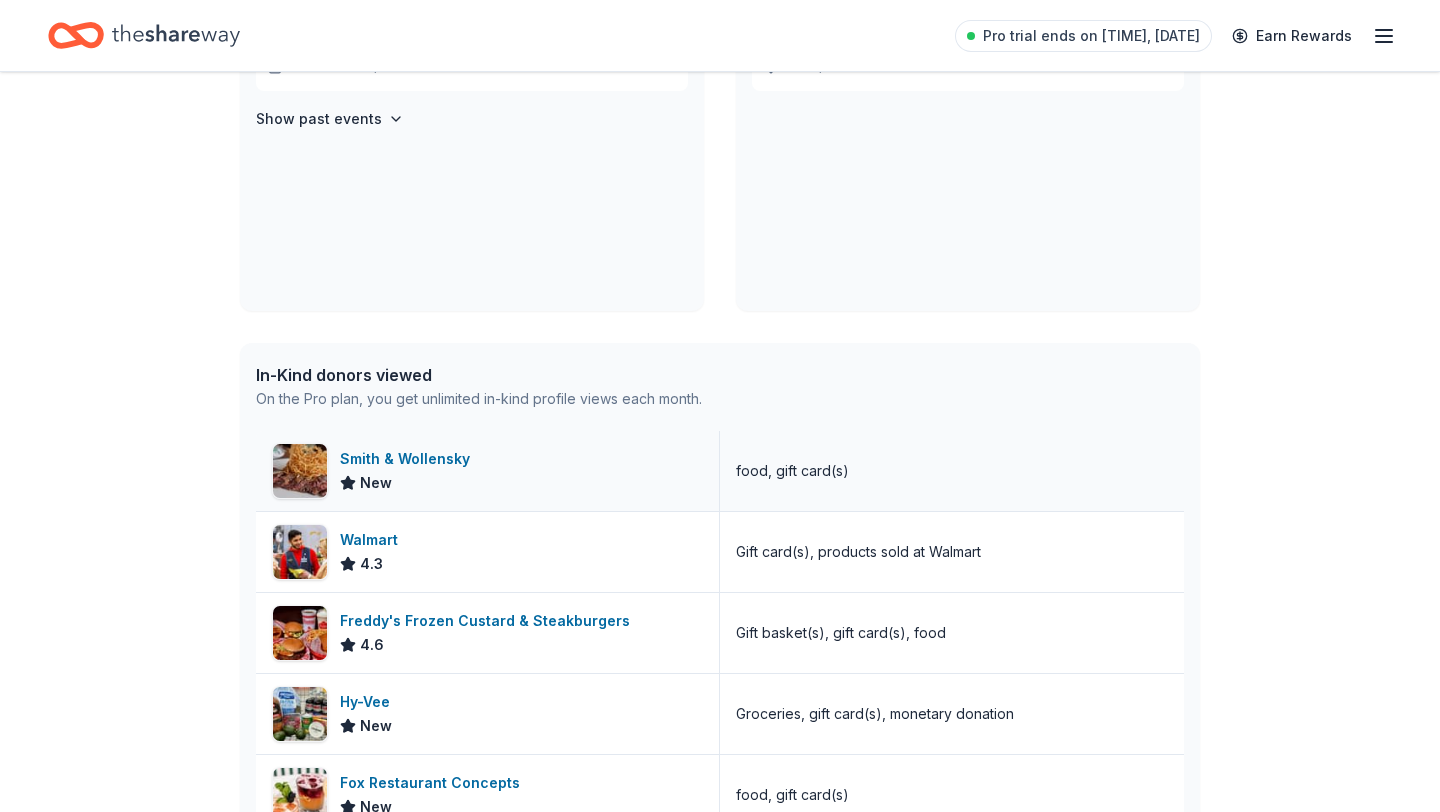 click on "Smith & Wollensky New" at bounding box center [488, 471] 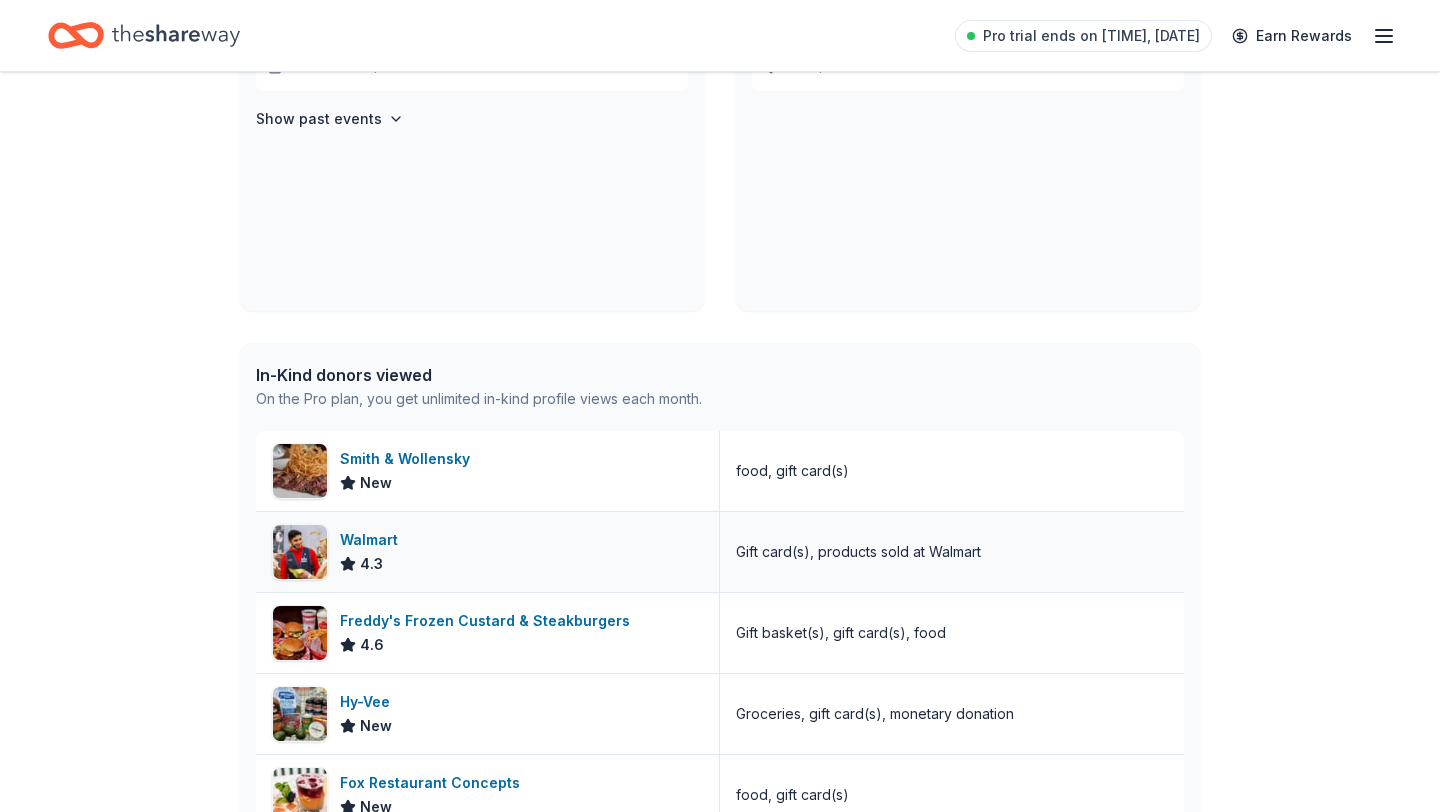 click on "Gift card(s), products sold at Walmart" at bounding box center [858, 552] 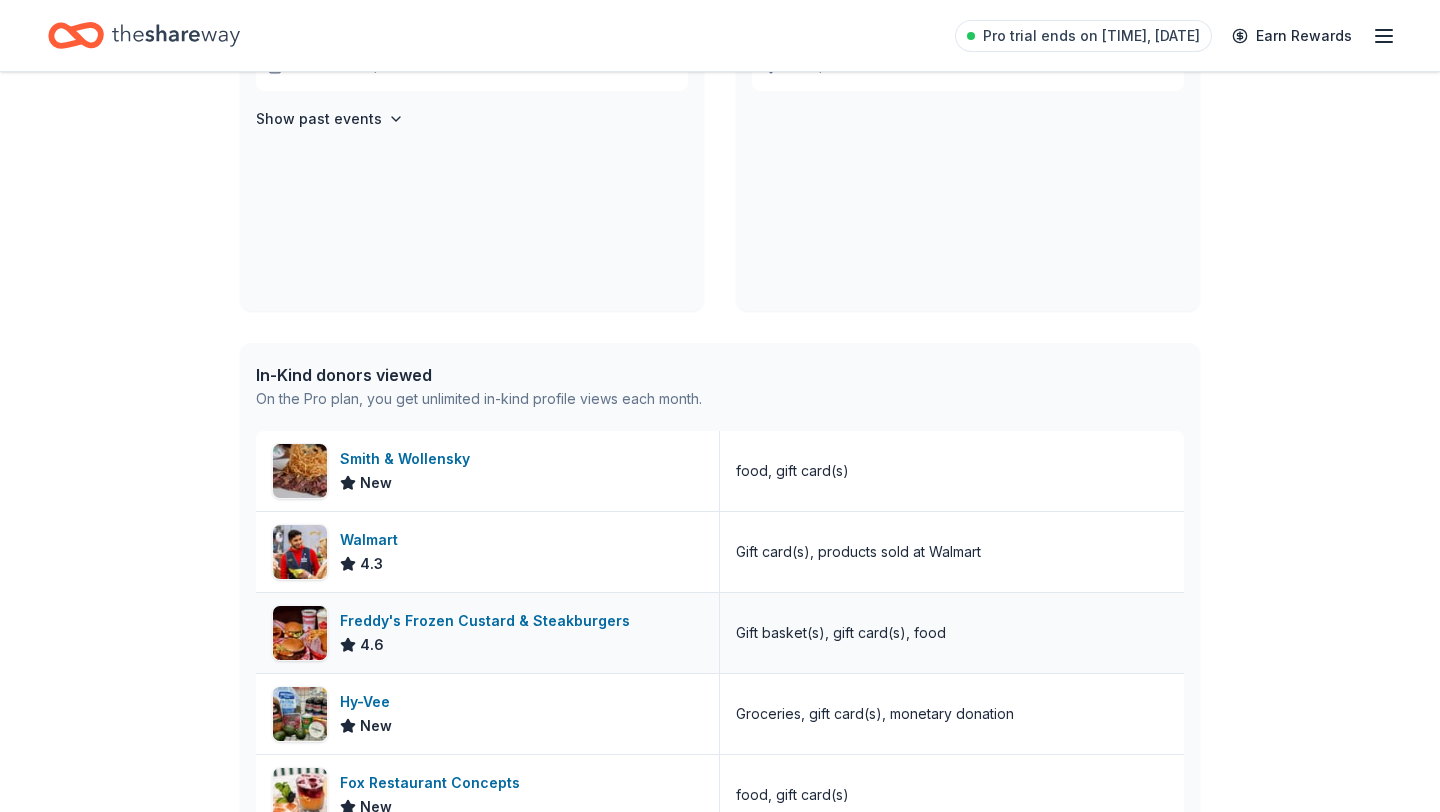 click at bounding box center [300, 633] 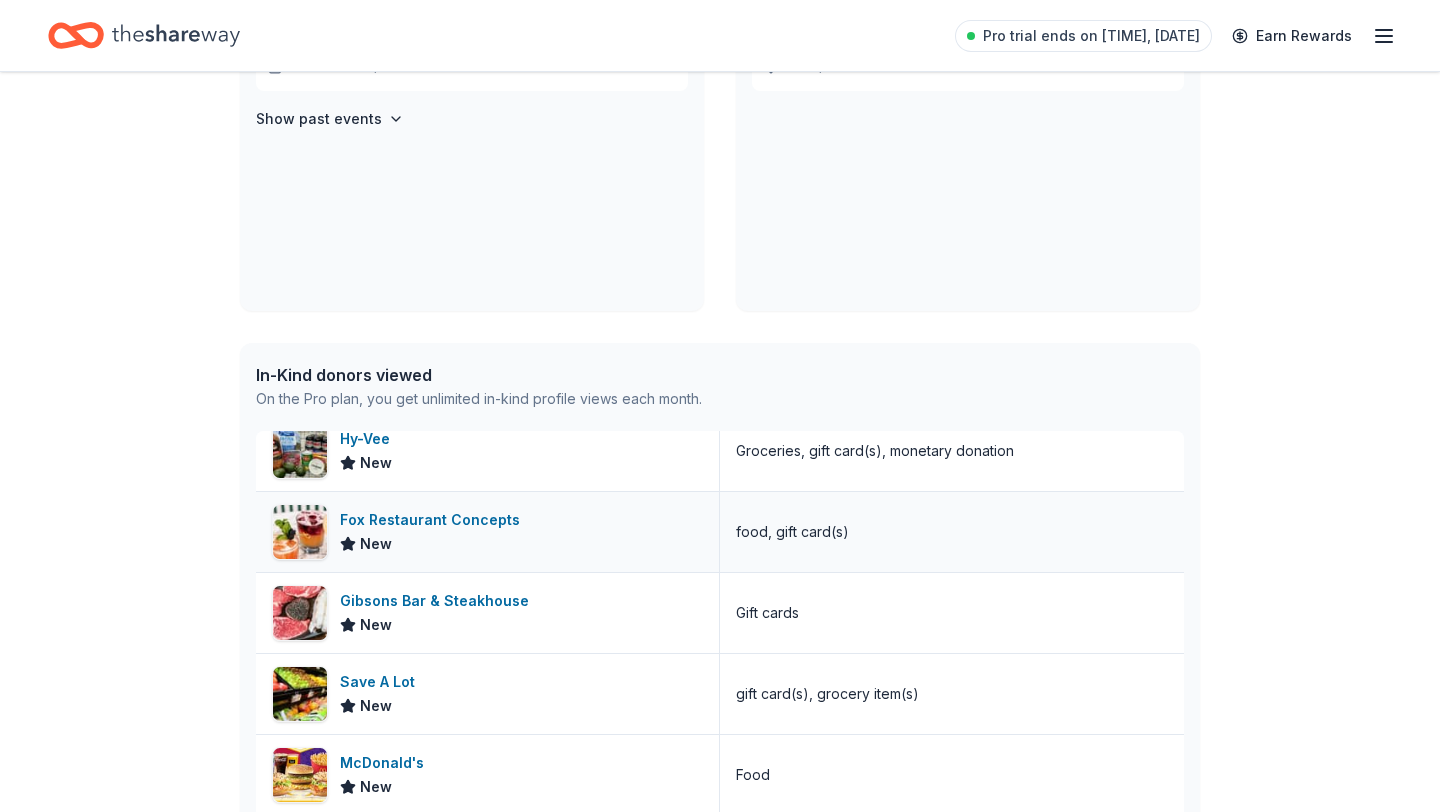 scroll, scrollTop: 264, scrollLeft: 0, axis: vertical 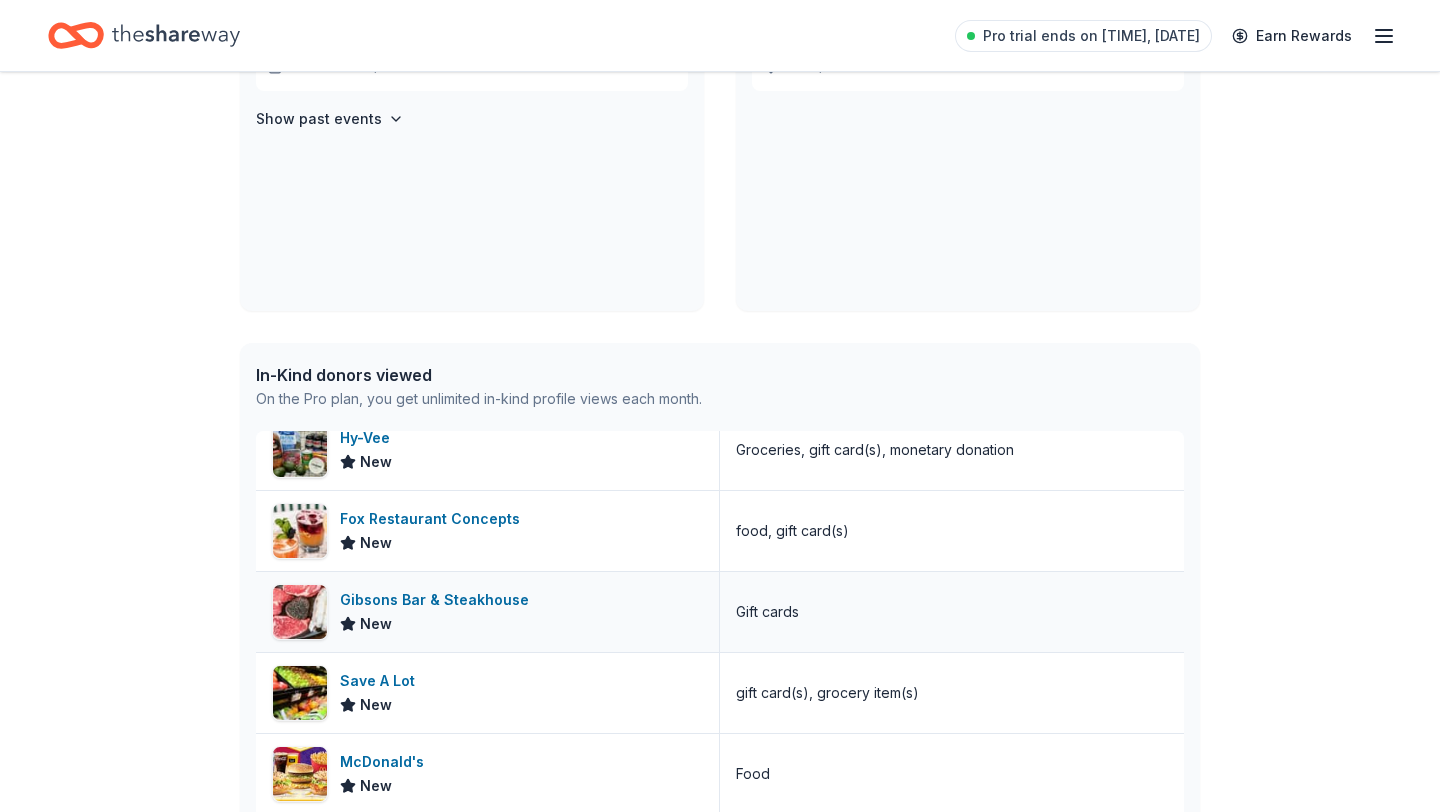 click on "Gibsons Bar & Steakhouse" at bounding box center (438, 600) 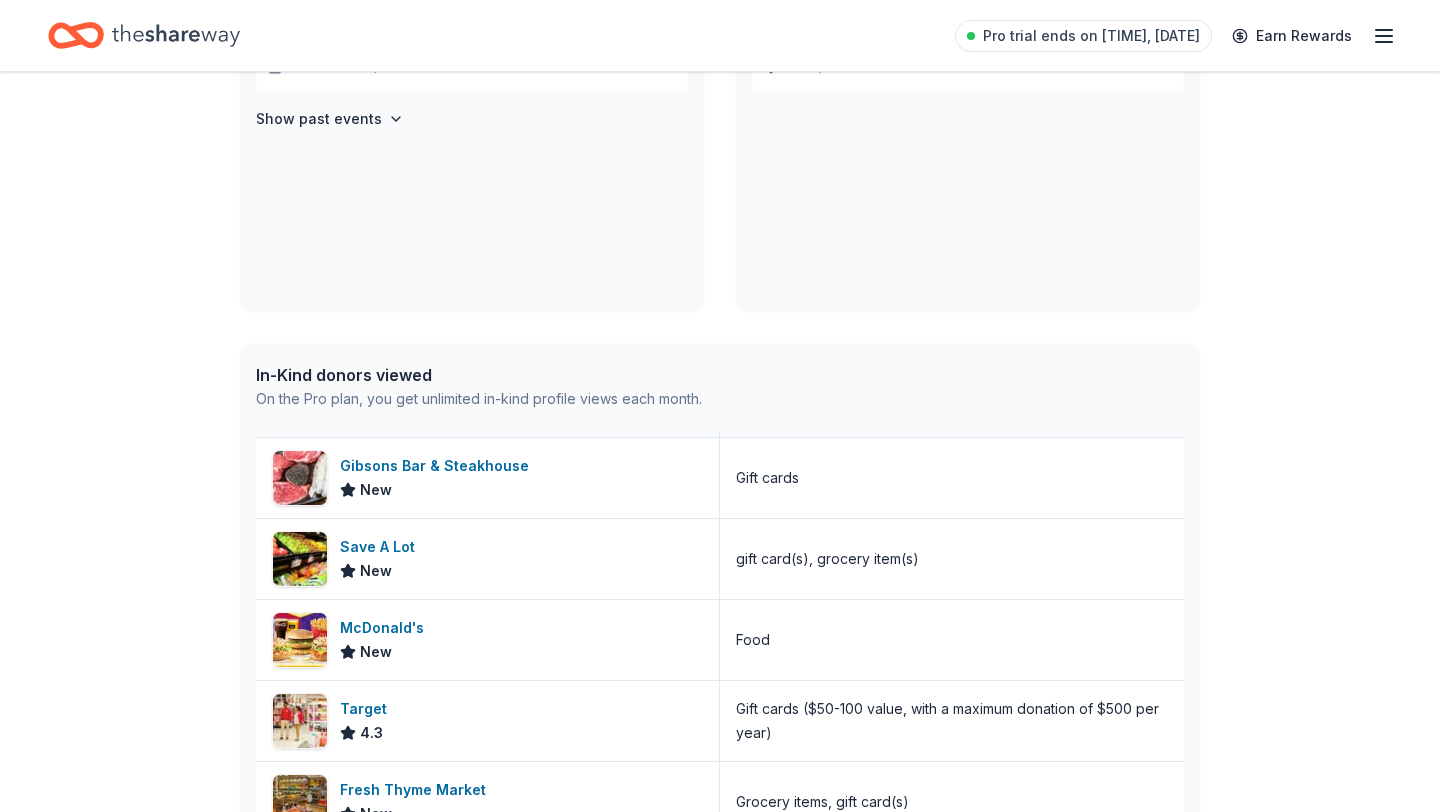 scroll, scrollTop: 413, scrollLeft: 0, axis: vertical 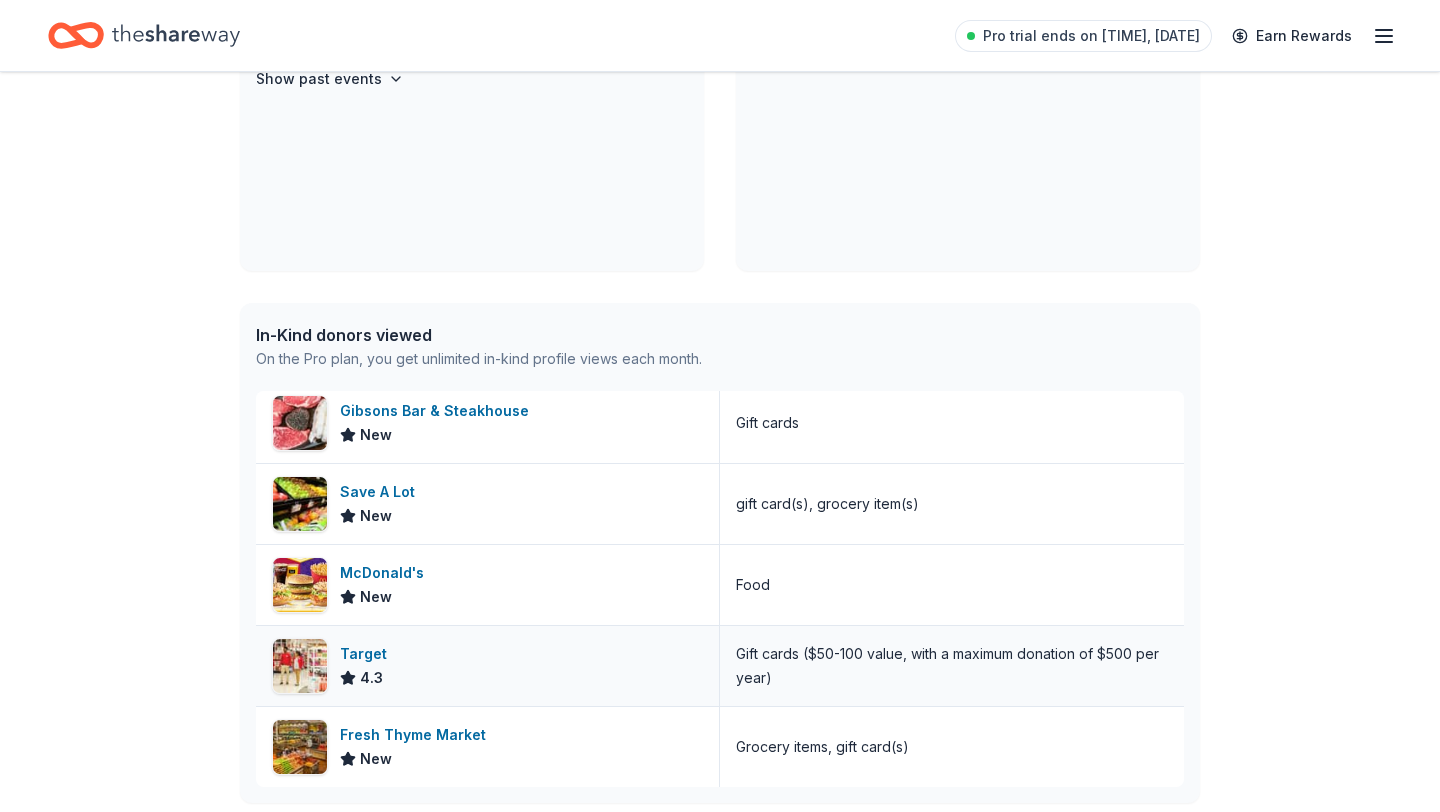 click at bounding box center [300, 666] 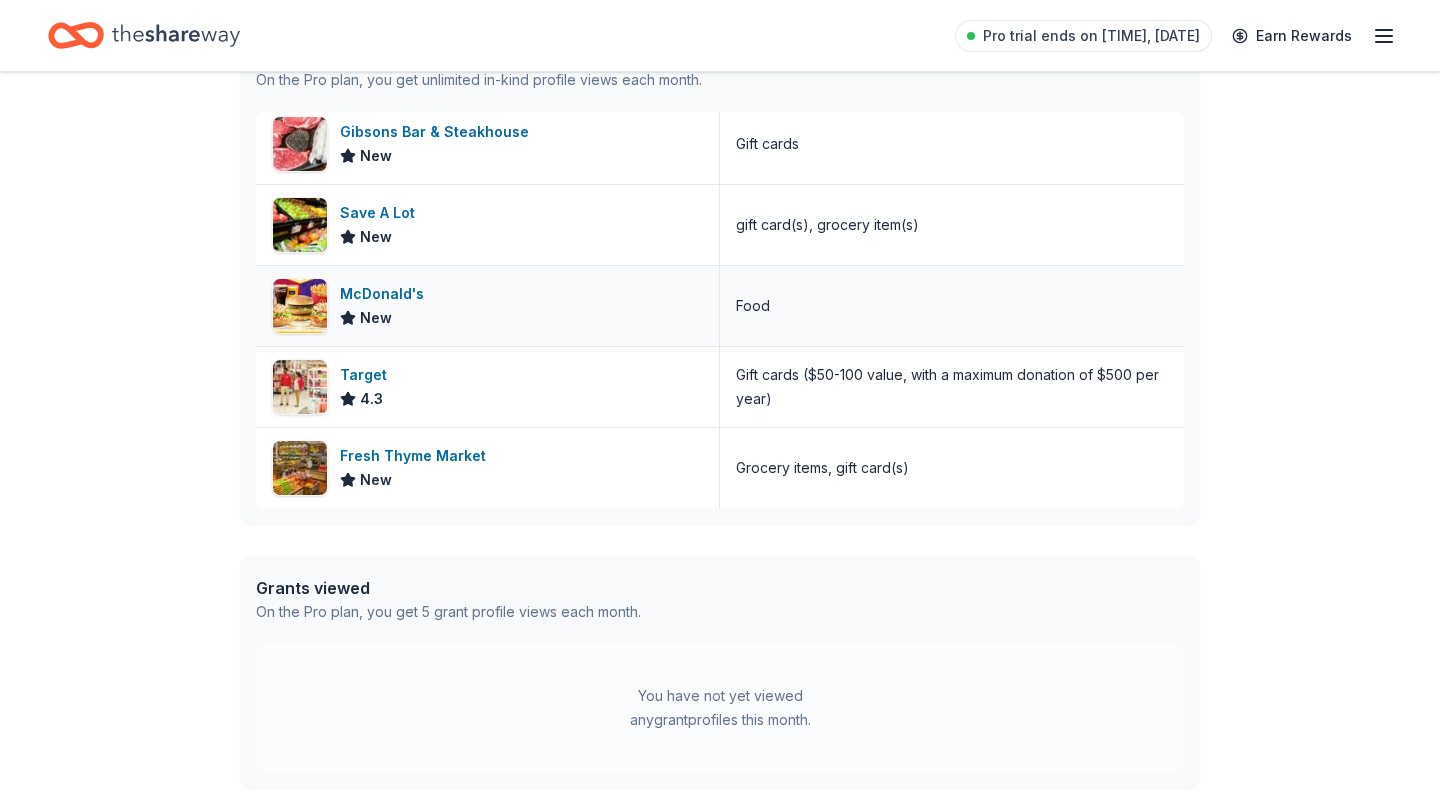 scroll, scrollTop: 577, scrollLeft: 0, axis: vertical 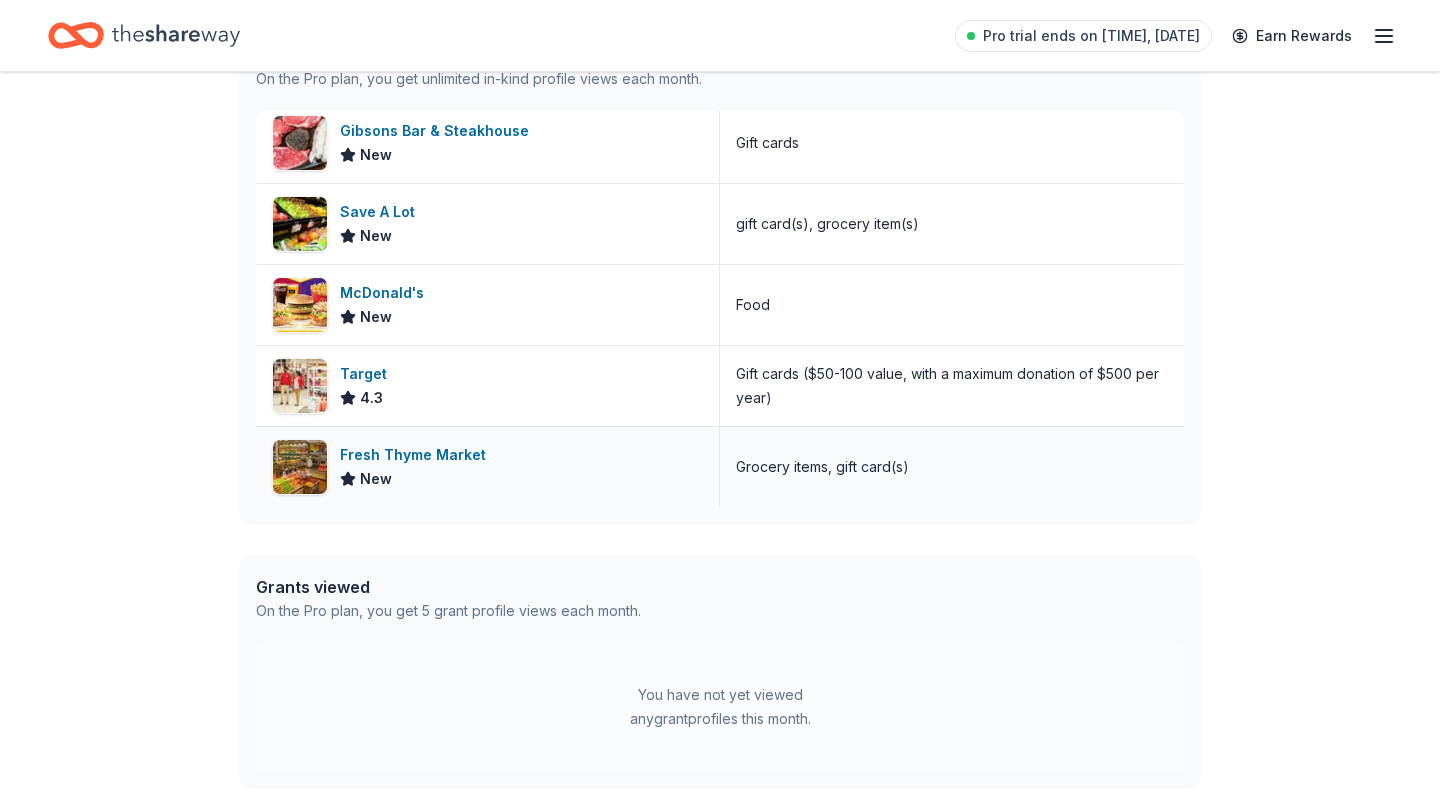 click at bounding box center [300, 467] 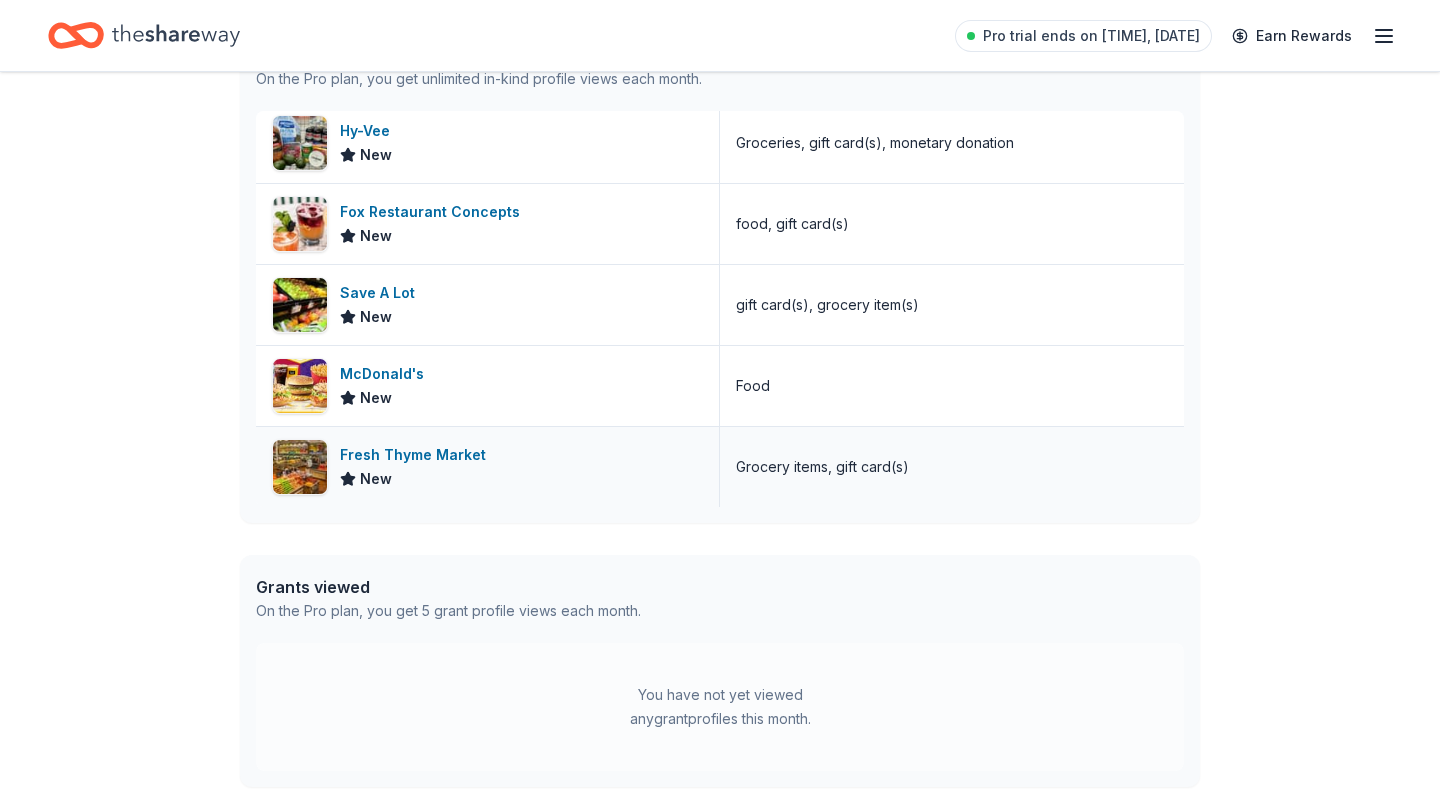 scroll, scrollTop: 0, scrollLeft: 0, axis: both 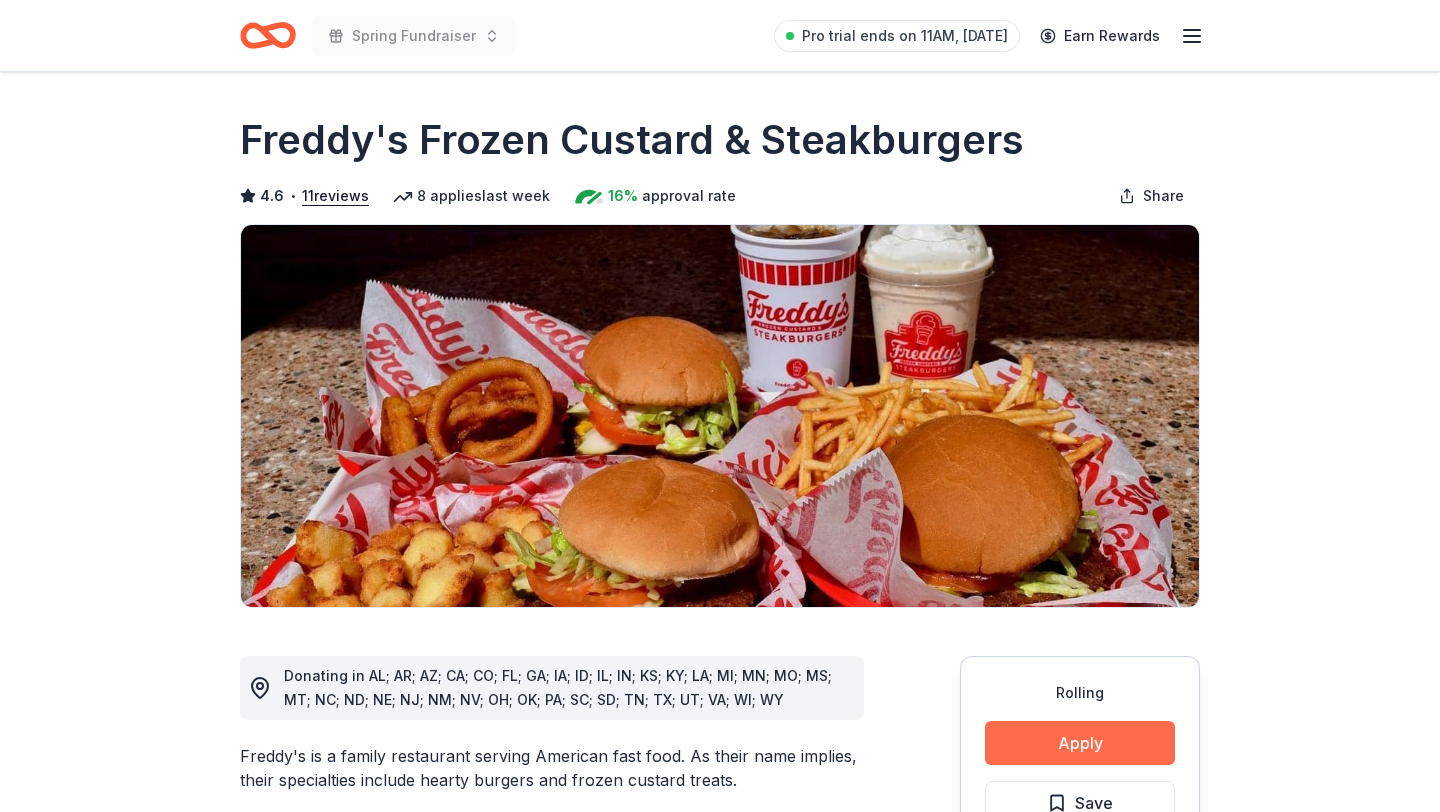 click on "Apply" at bounding box center (1080, 743) 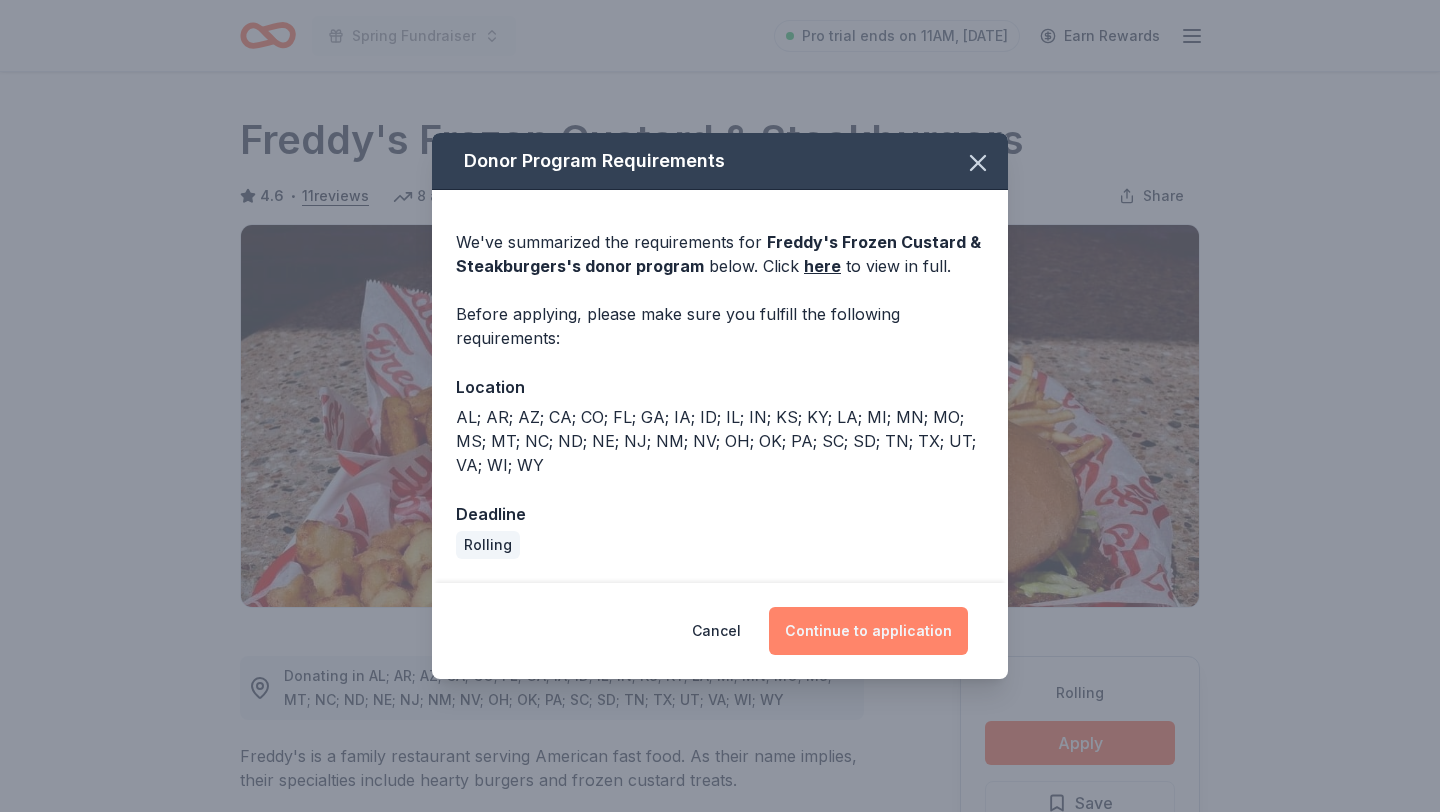 click on "Continue to application" at bounding box center (868, 631) 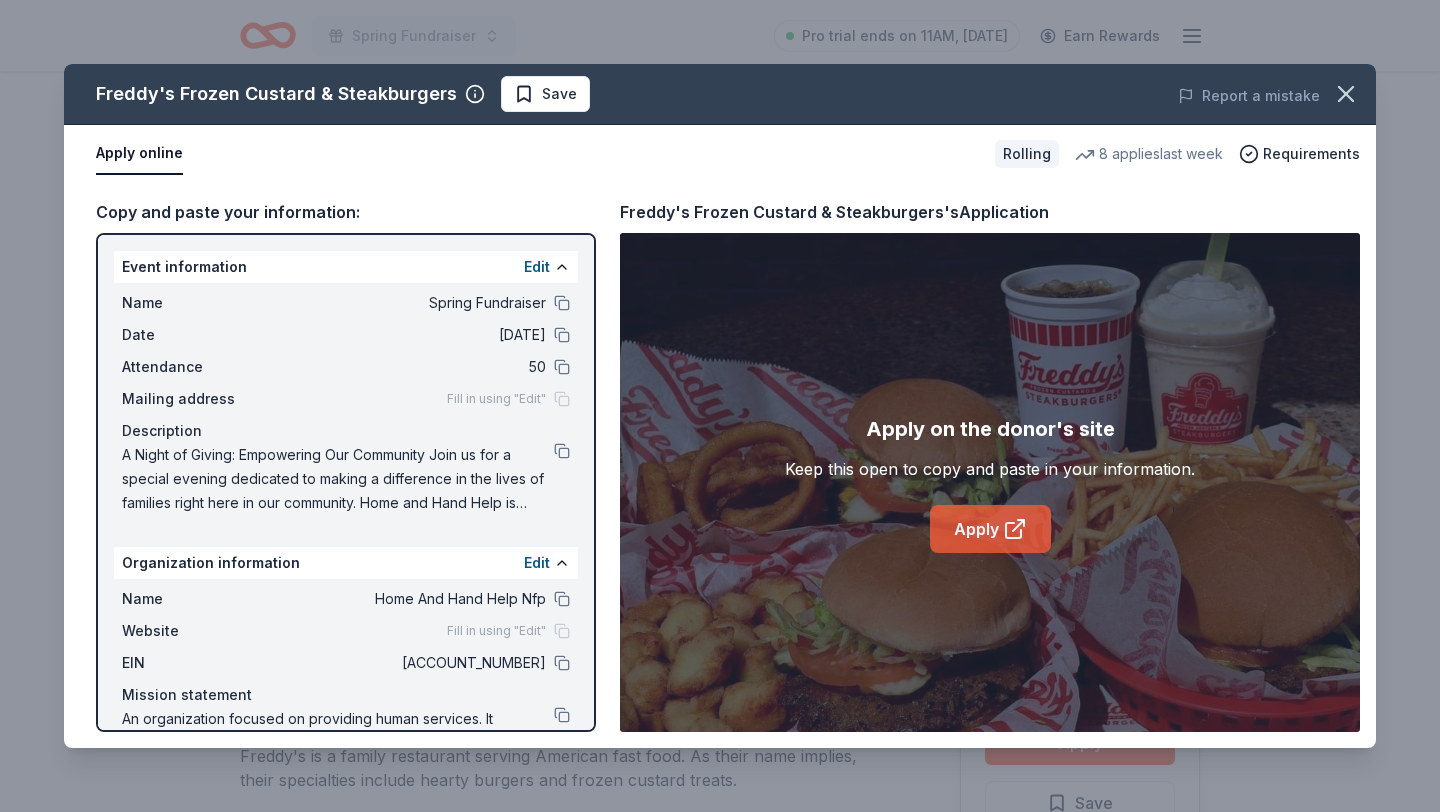 click on "Apply" at bounding box center [990, 529] 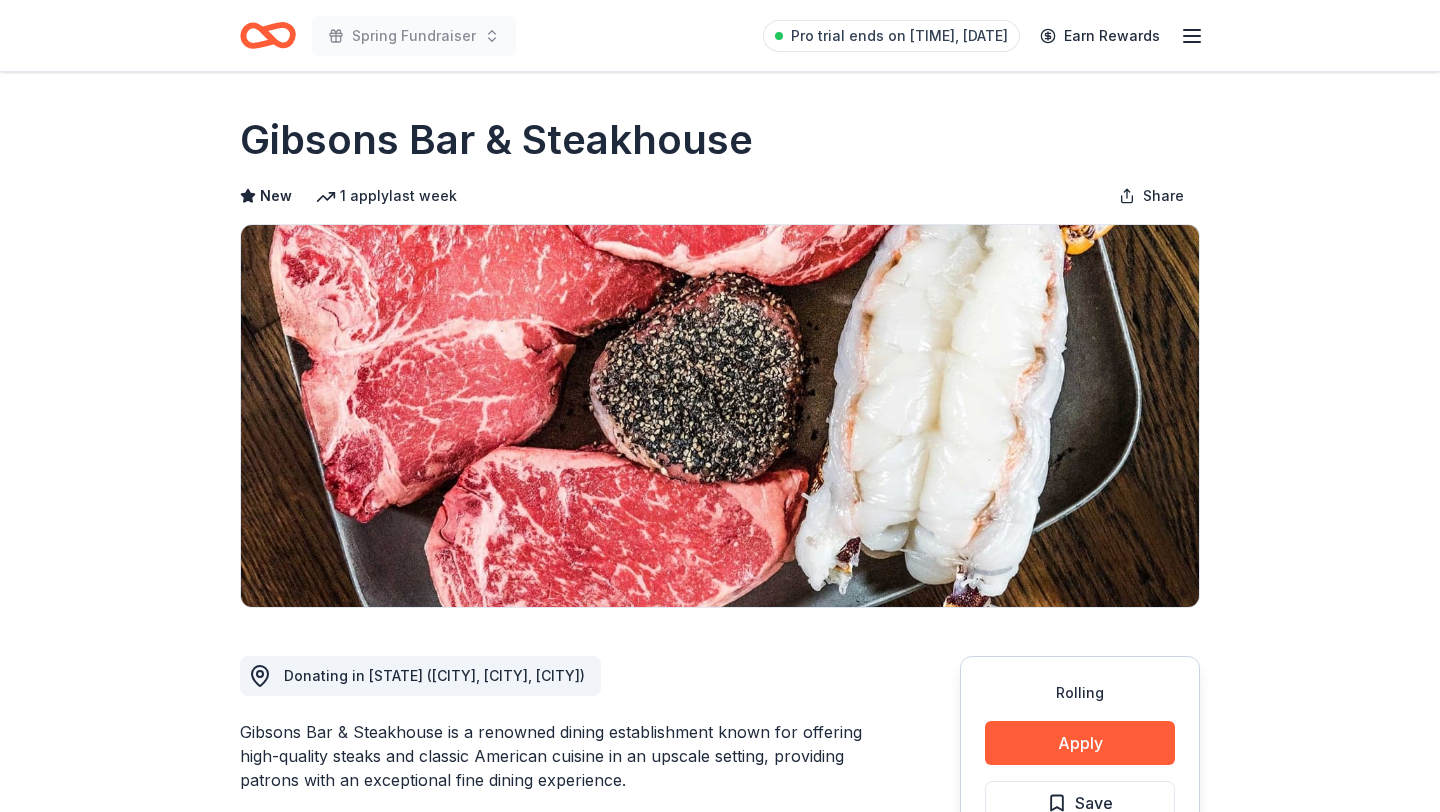 scroll, scrollTop: 0, scrollLeft: 0, axis: both 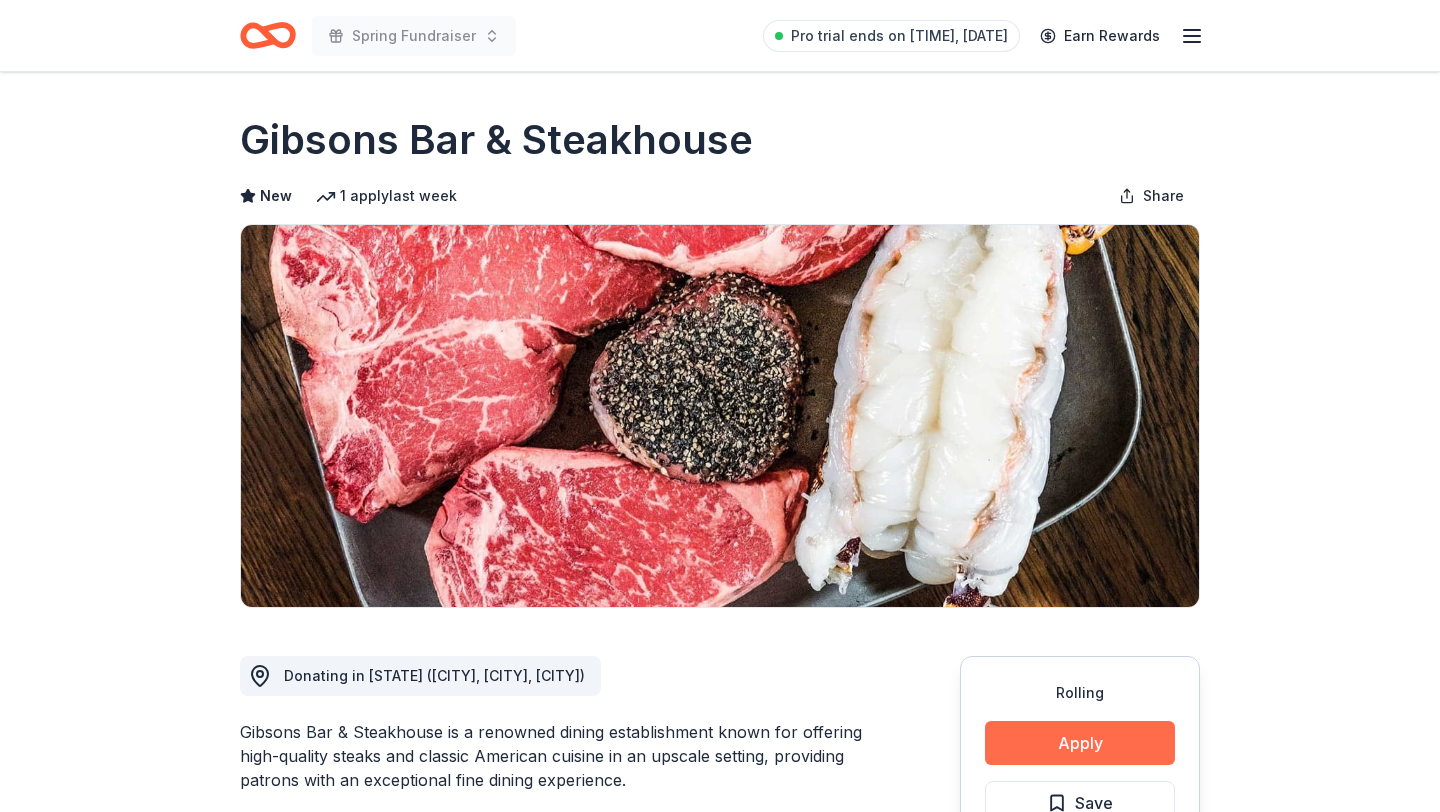 click on "Apply" at bounding box center (1080, 743) 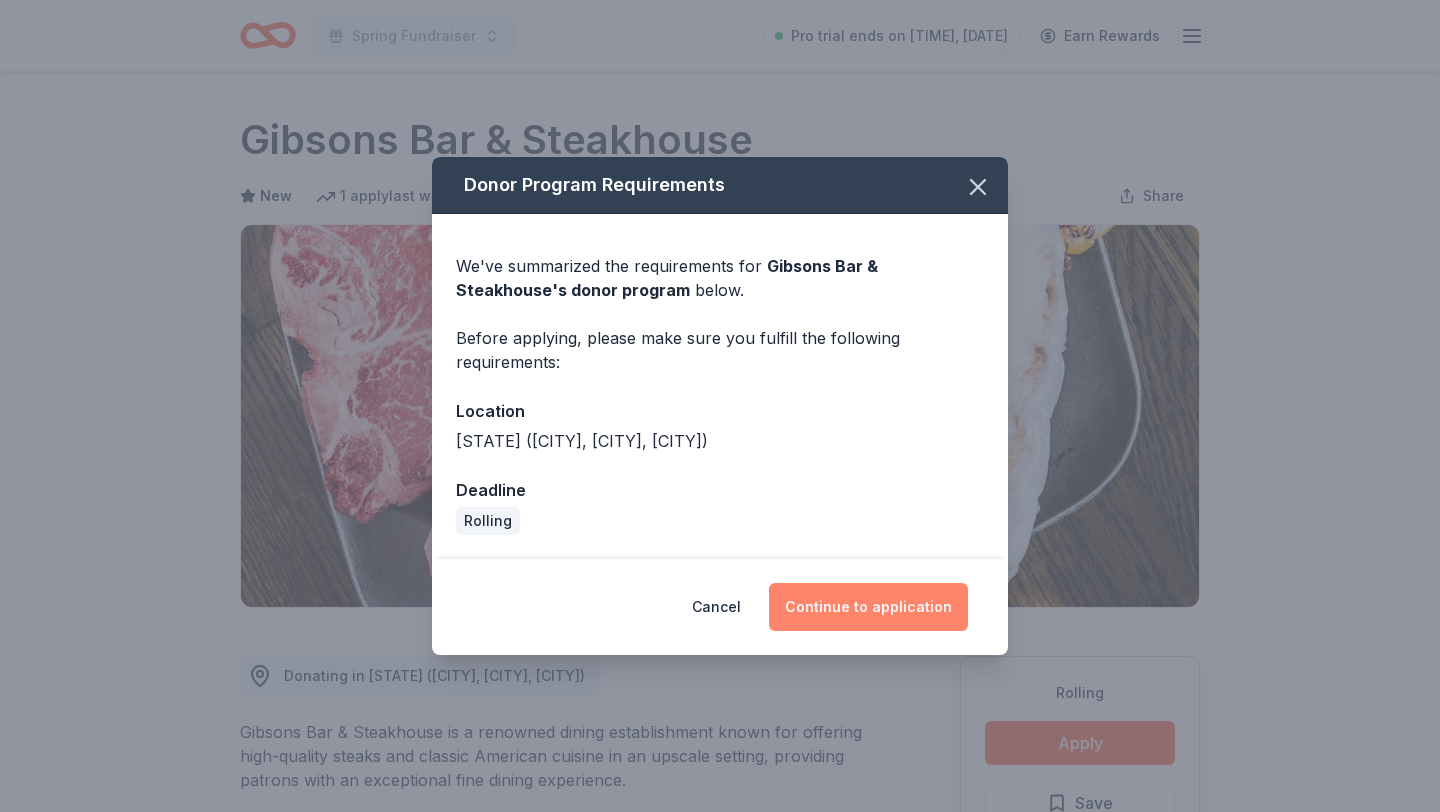 click on "Continue to application" at bounding box center (868, 607) 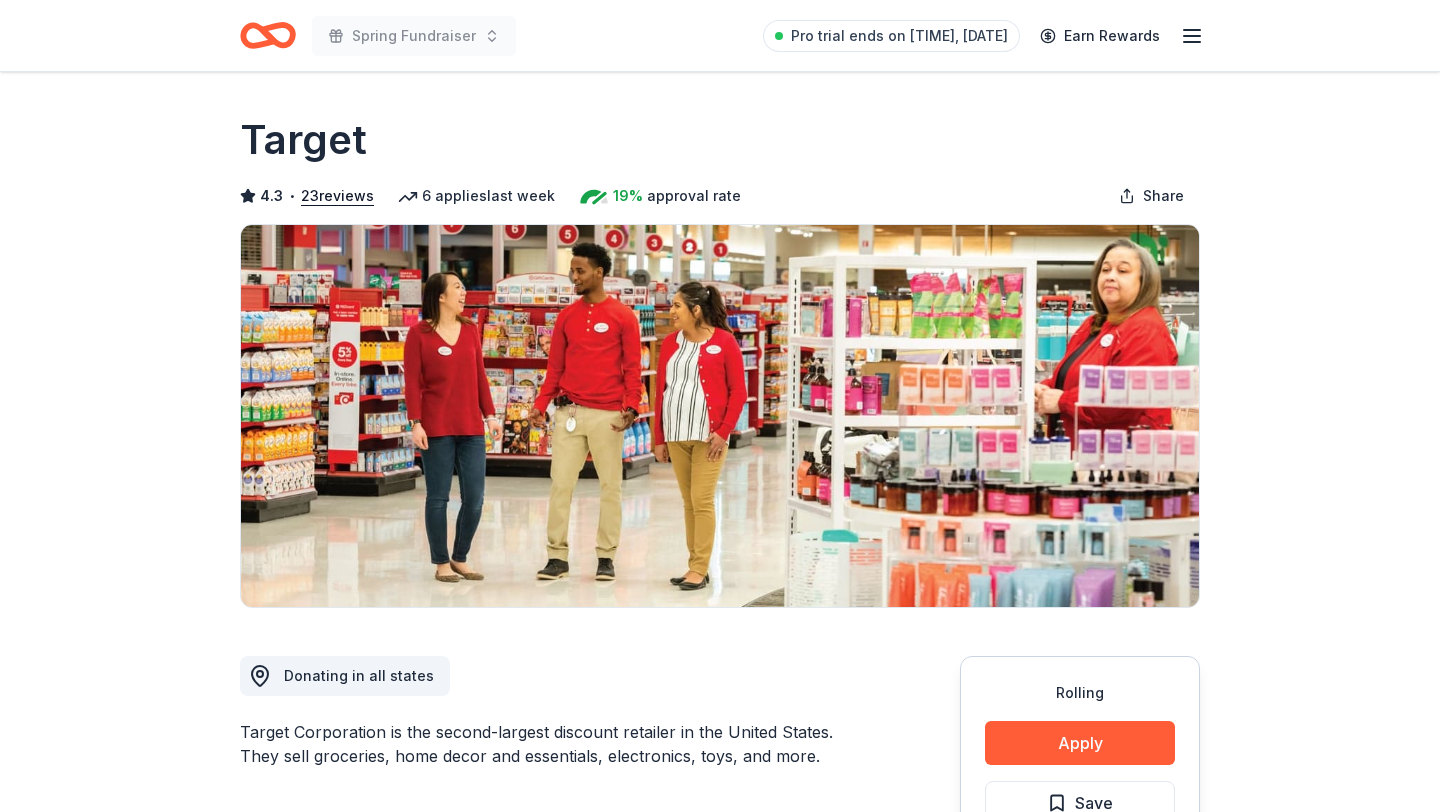 scroll, scrollTop: 0, scrollLeft: 0, axis: both 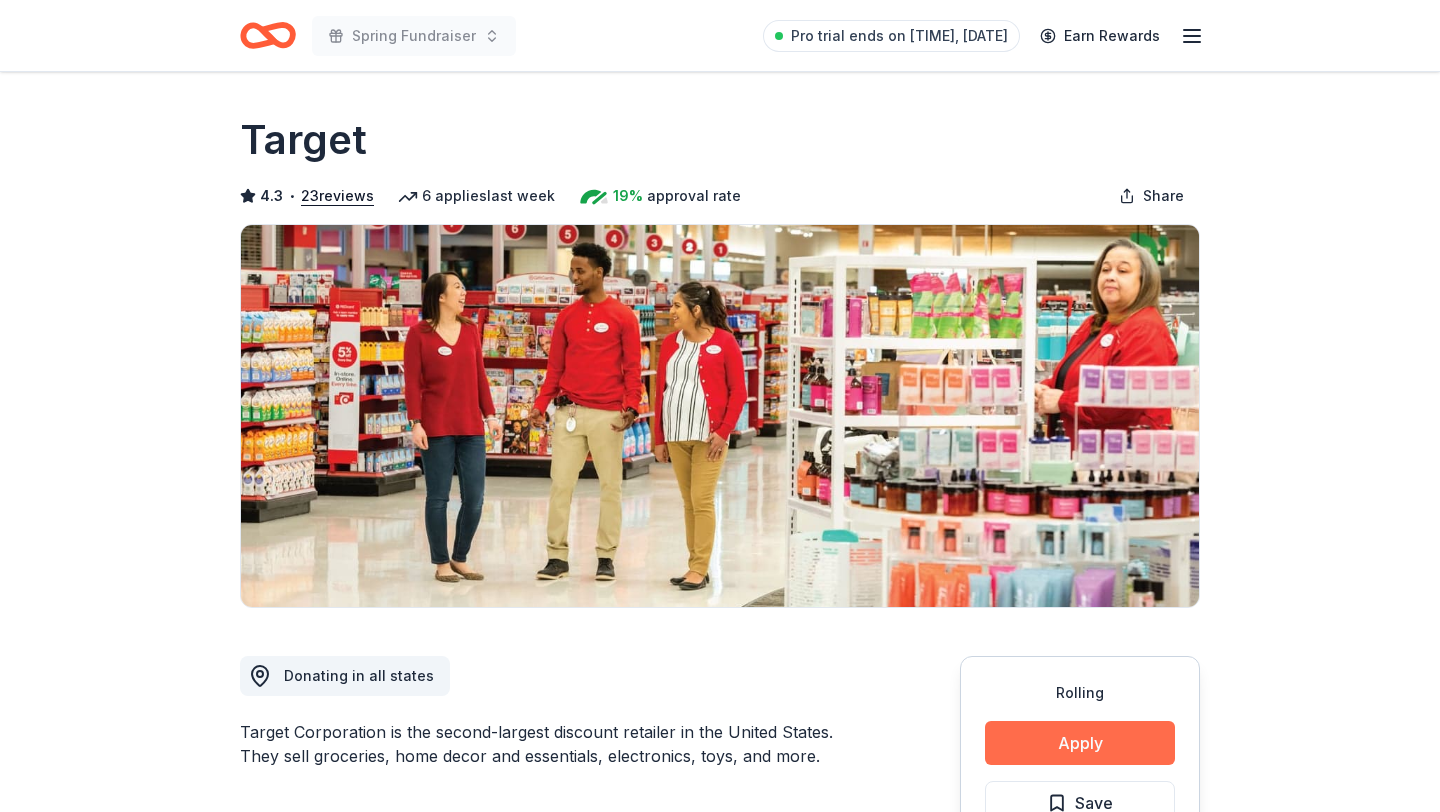 click on "Apply" at bounding box center [1080, 743] 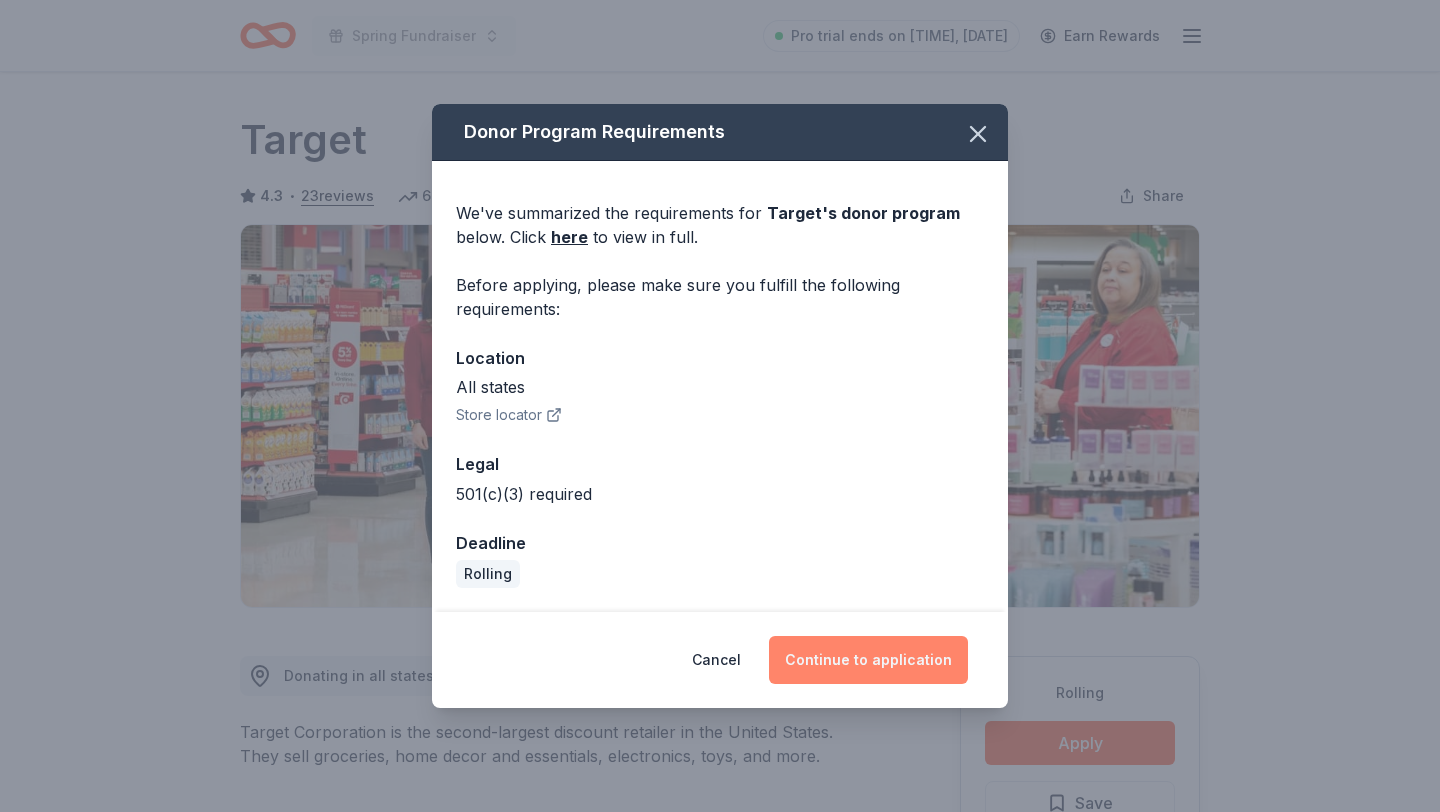 click on "Continue to application" at bounding box center (868, 660) 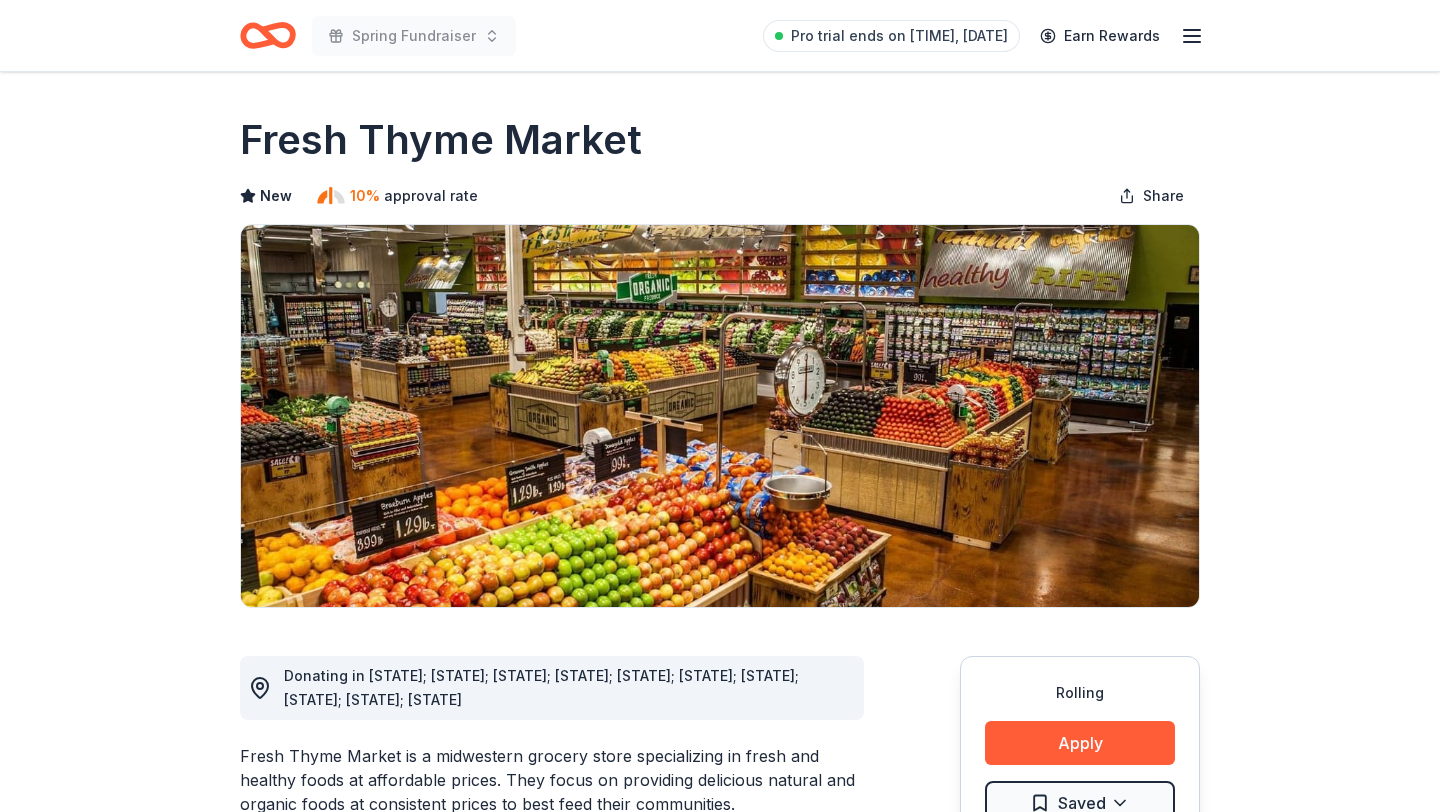 scroll, scrollTop: 0, scrollLeft: 0, axis: both 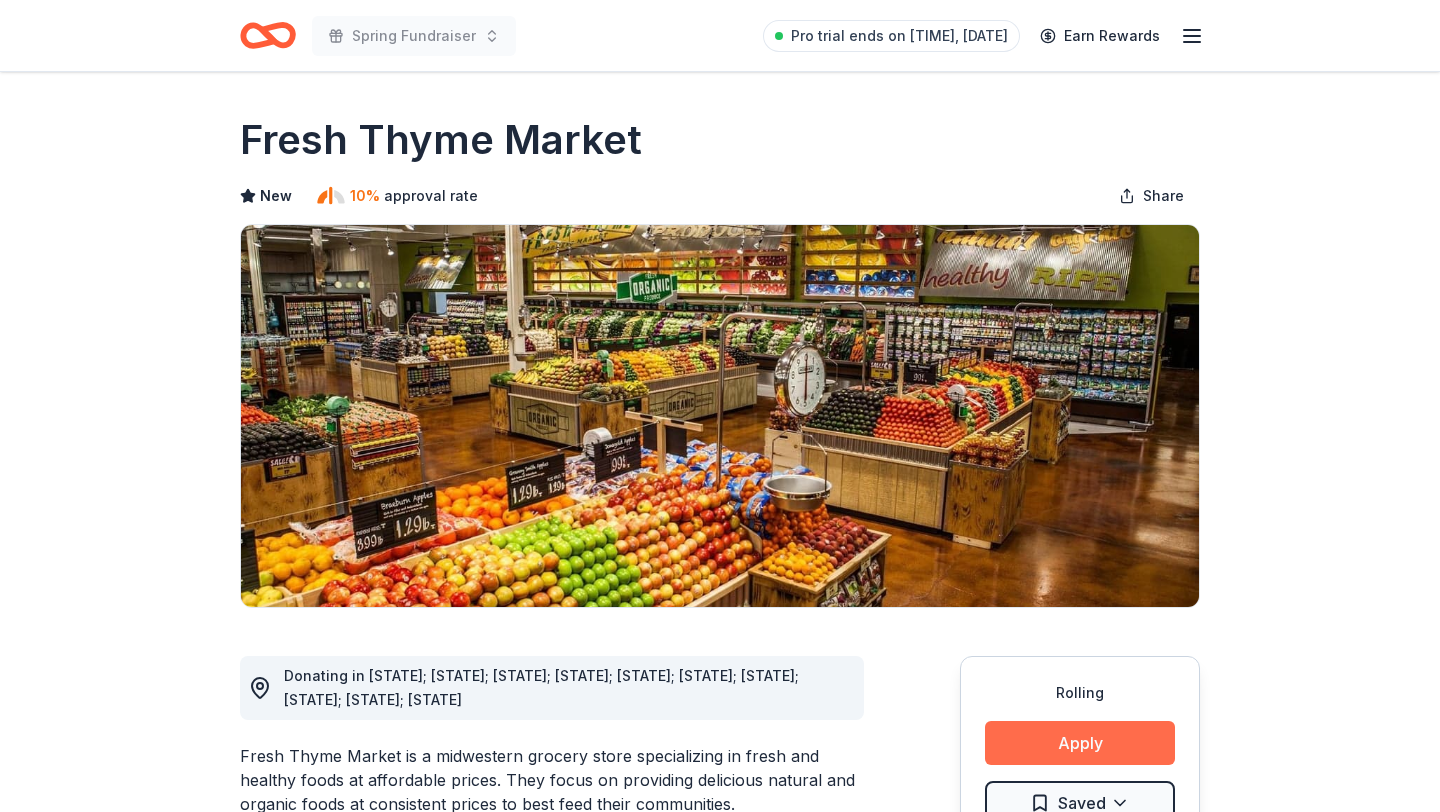 click on "Apply" at bounding box center [1080, 743] 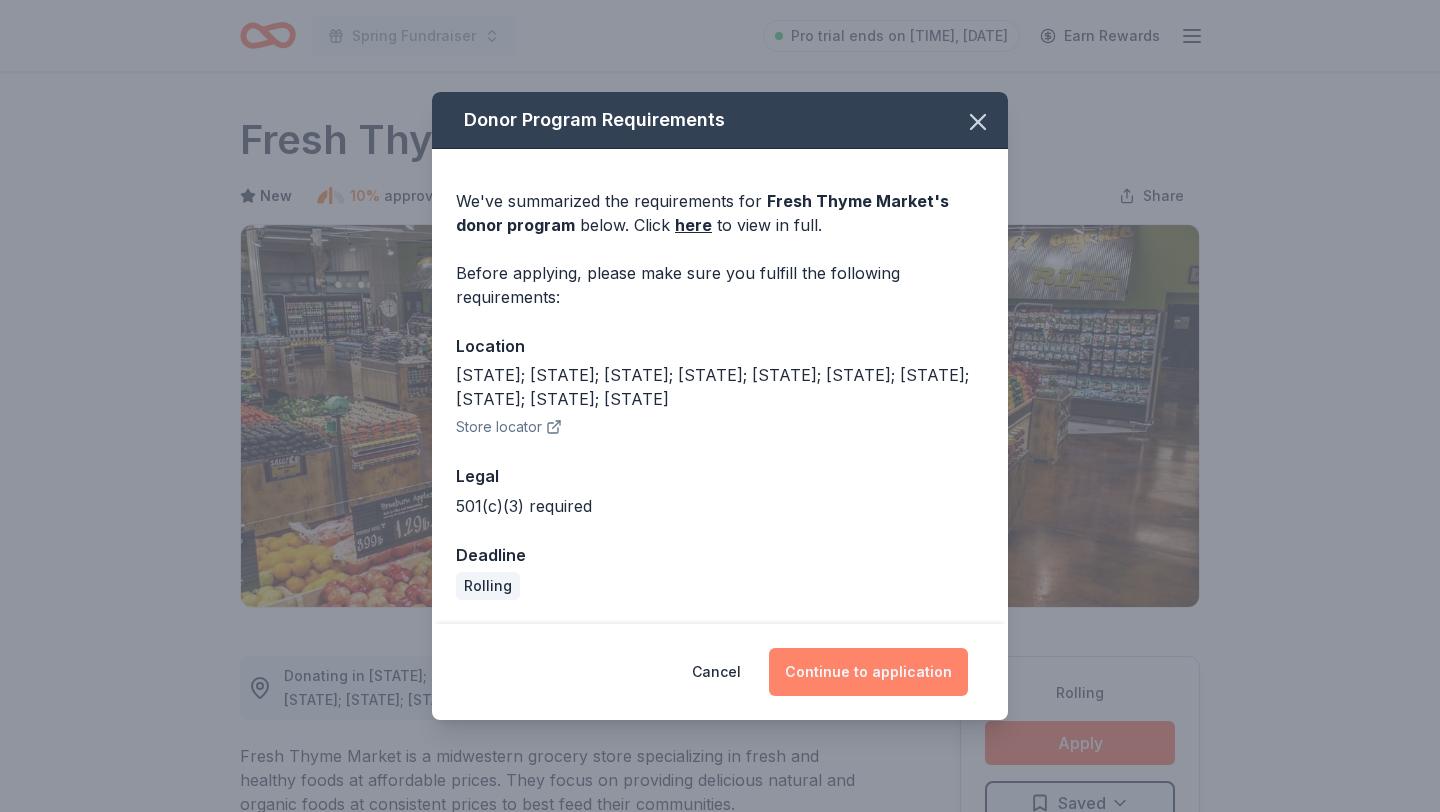 click on "Continue to application" at bounding box center [868, 672] 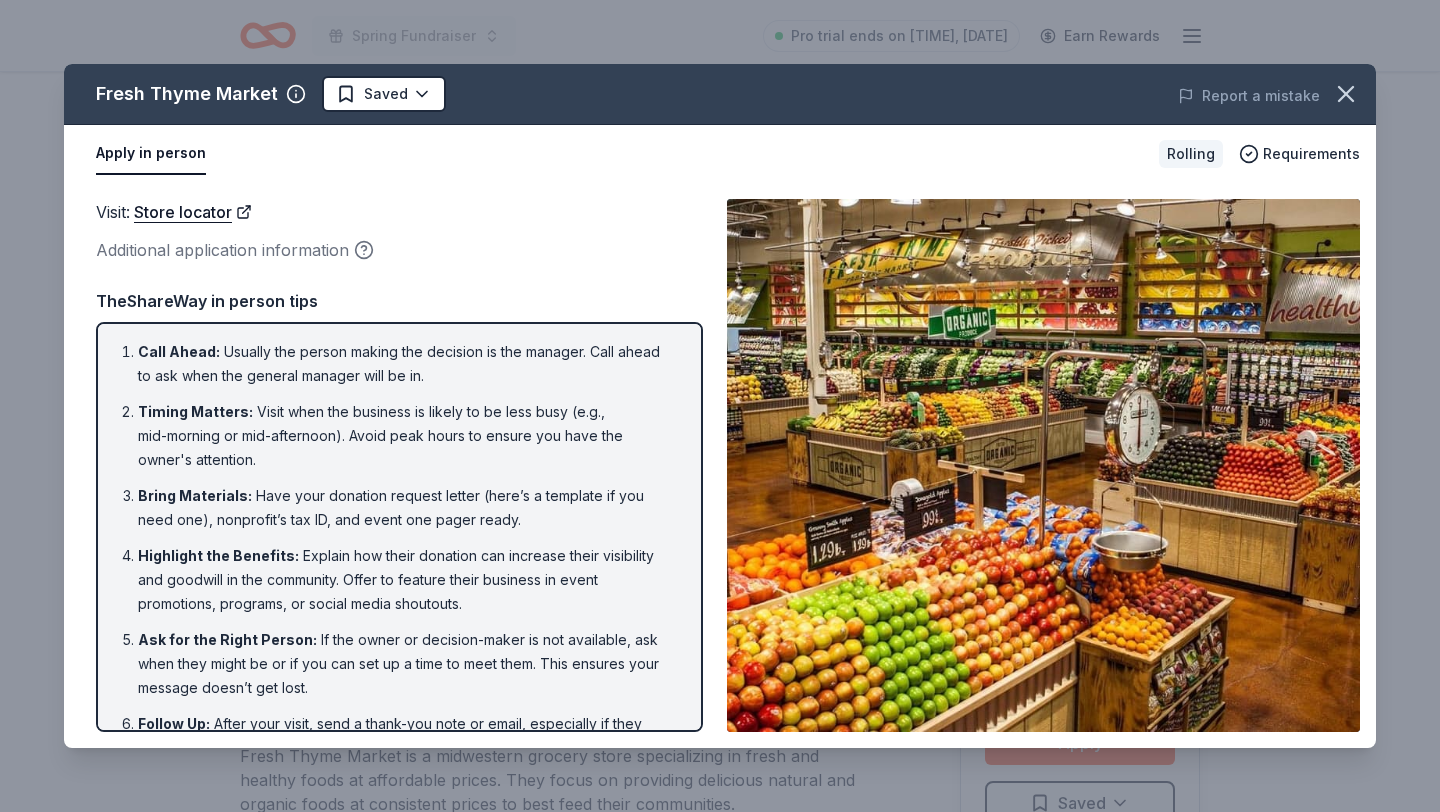 click on "Rolling" at bounding box center [1191, 154] 